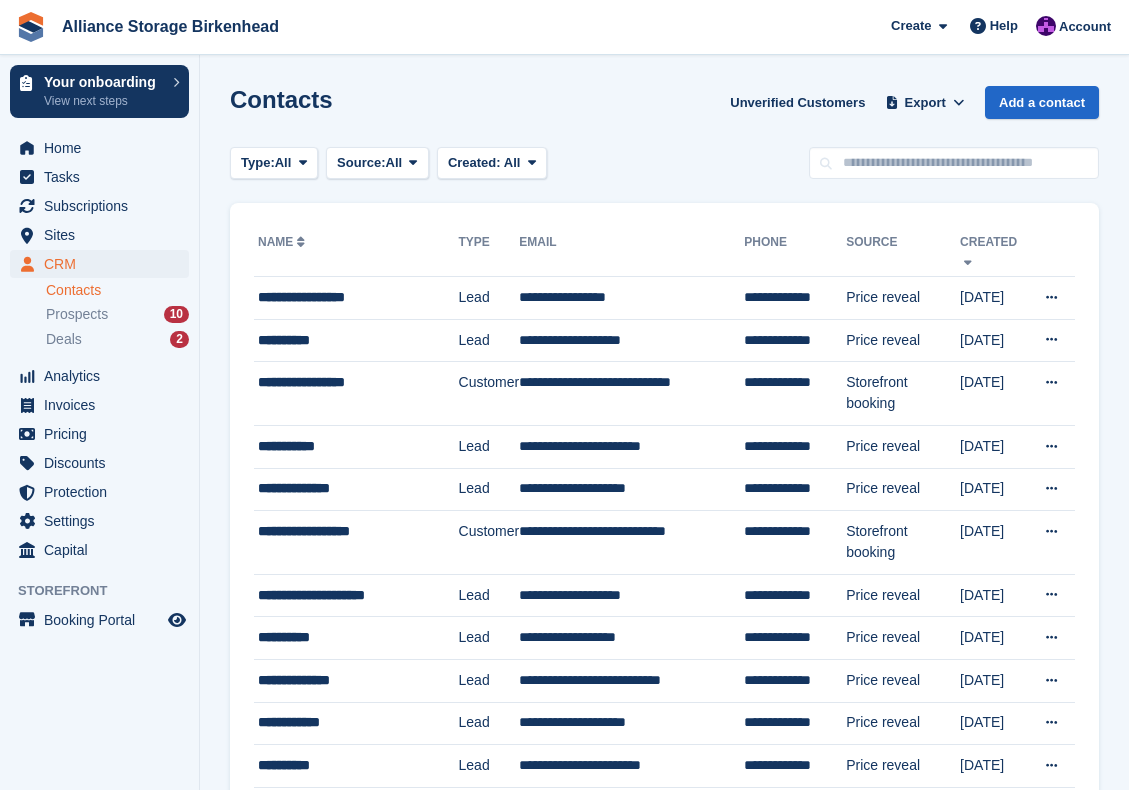 scroll, scrollTop: 798, scrollLeft: 0, axis: vertical 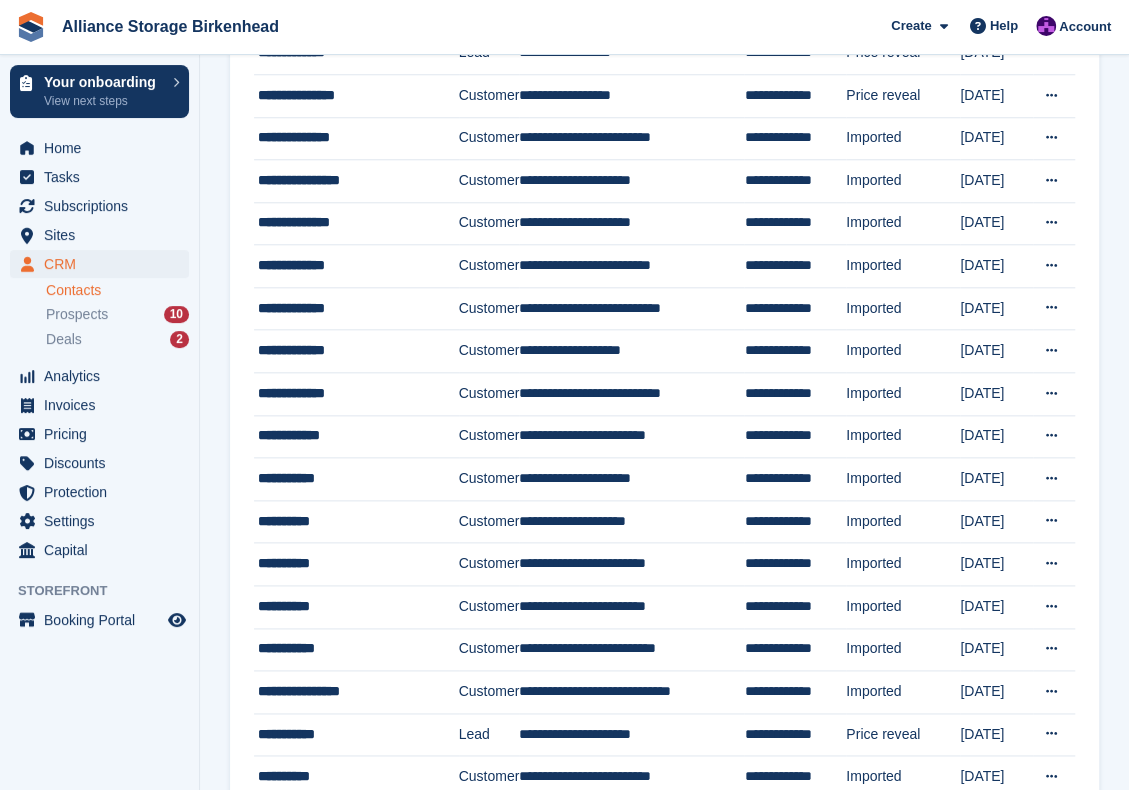 drag, startPoint x: 0, startPoint y: 0, endPoint x: 3, endPoint y: 35, distance: 35.128338 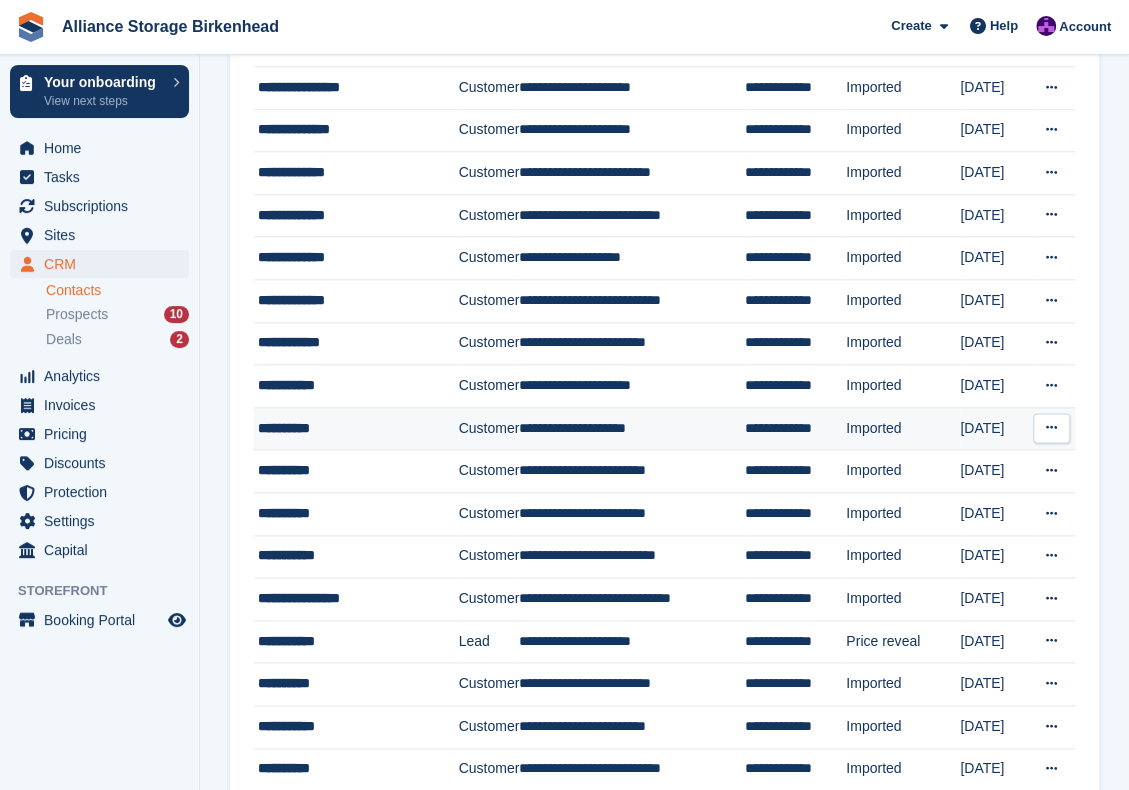 scroll, scrollTop: 898, scrollLeft: 0, axis: vertical 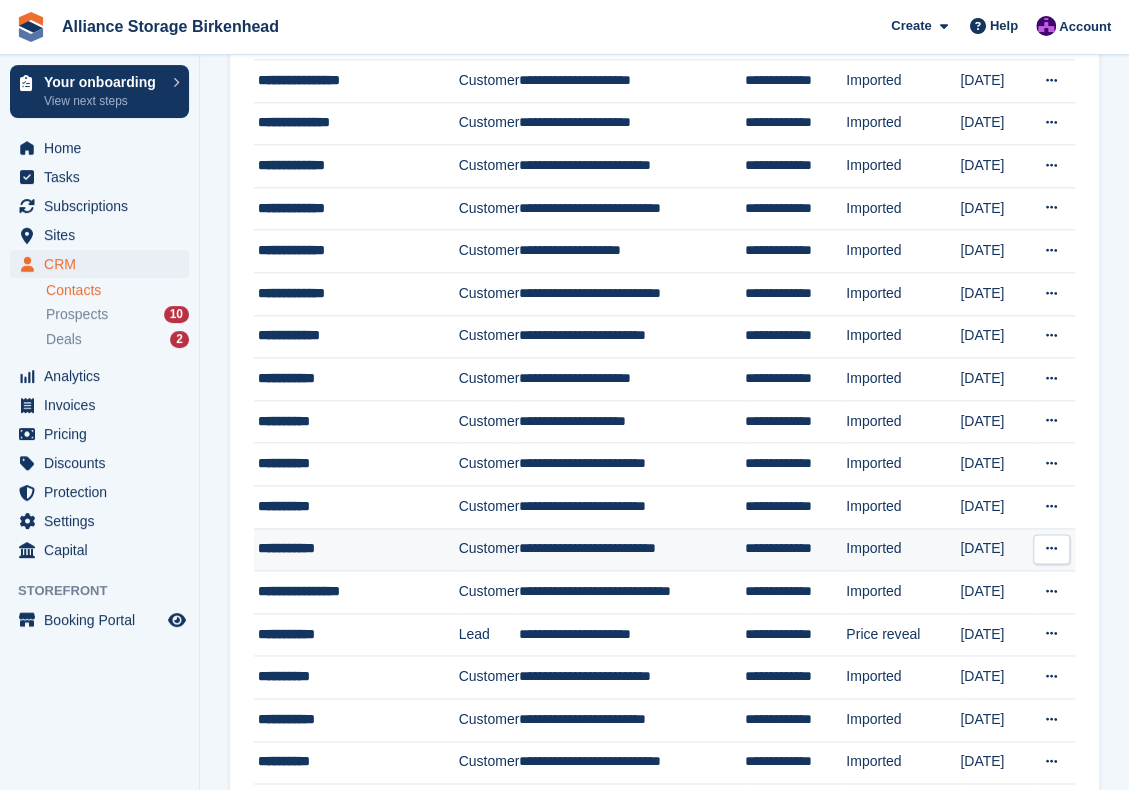 click on "**********" at bounding box center [358, 548] 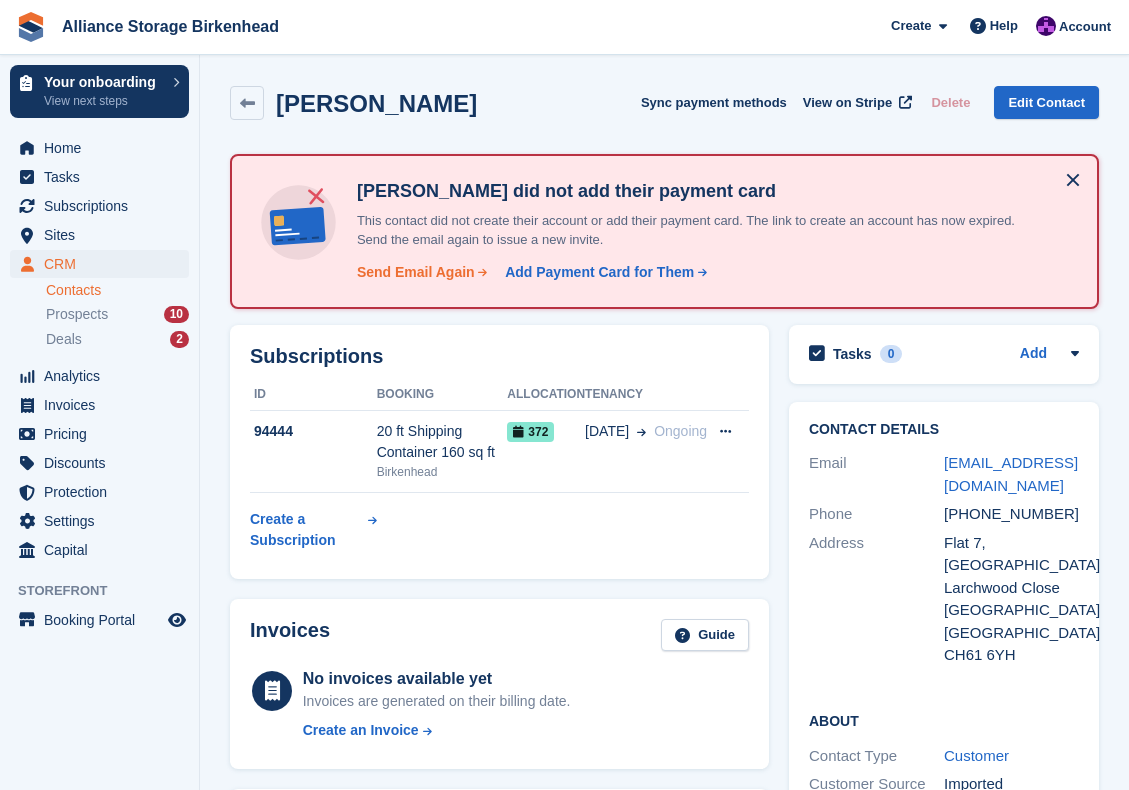 scroll, scrollTop: 0, scrollLeft: 0, axis: both 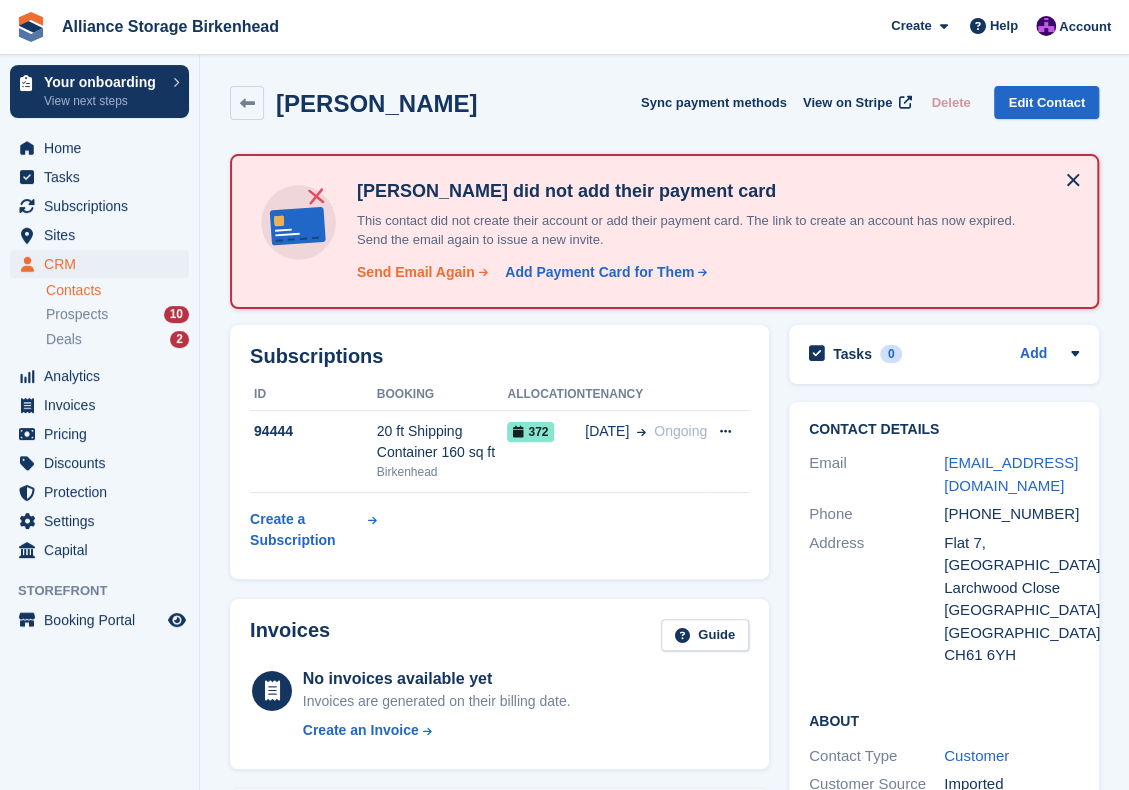 click on "Send Email Again" at bounding box center (416, 272) 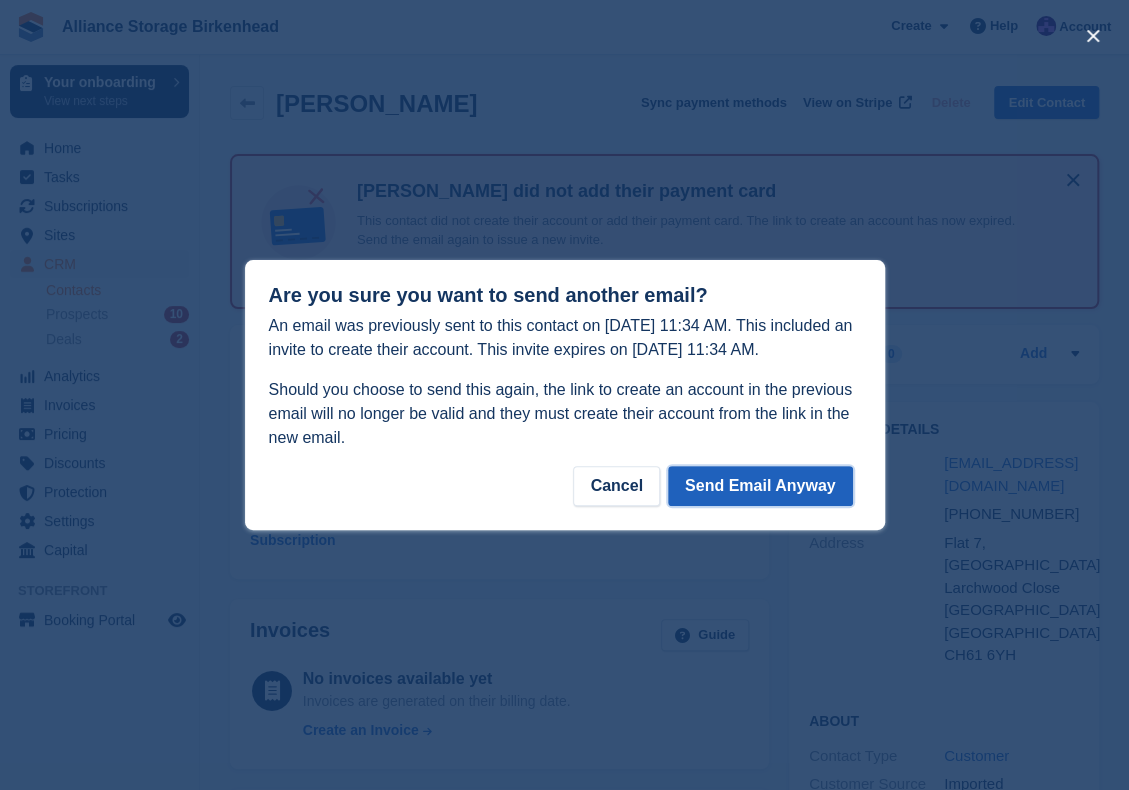 click on "Send Email Anyway" at bounding box center (760, 486) 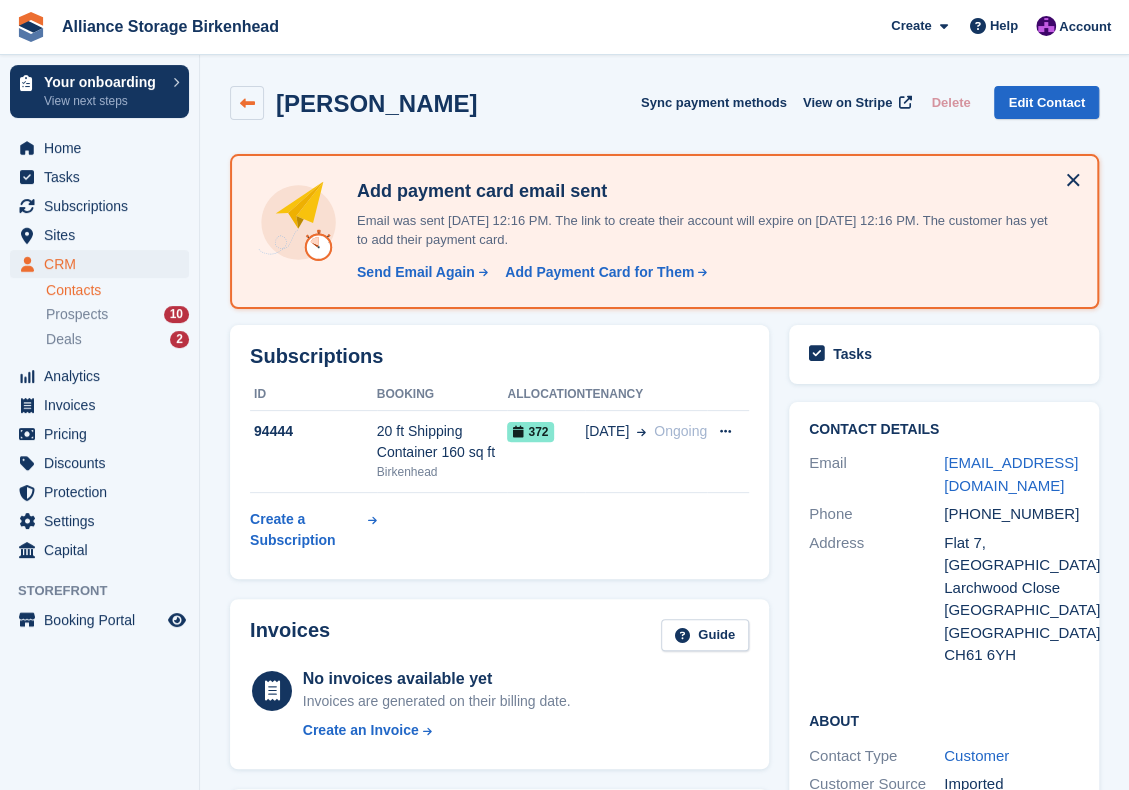 click at bounding box center (247, 103) 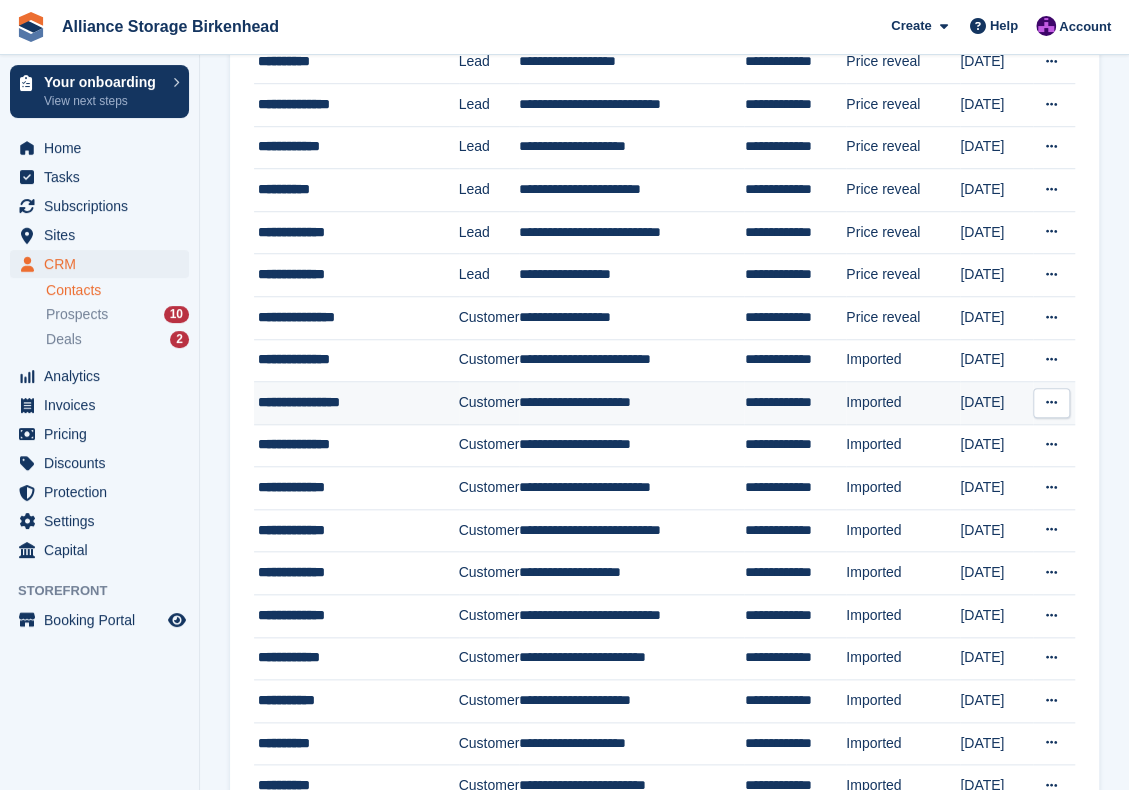 scroll, scrollTop: 600, scrollLeft: 0, axis: vertical 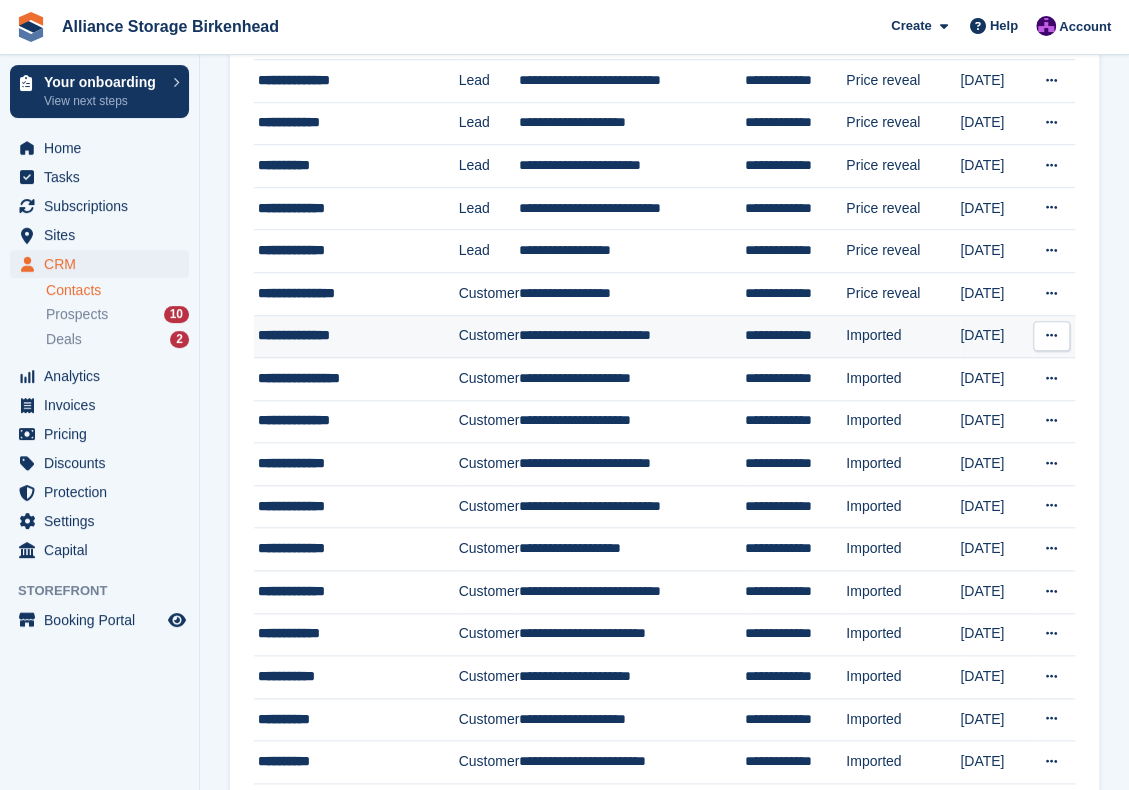 click on "**********" at bounding box center (358, 335) 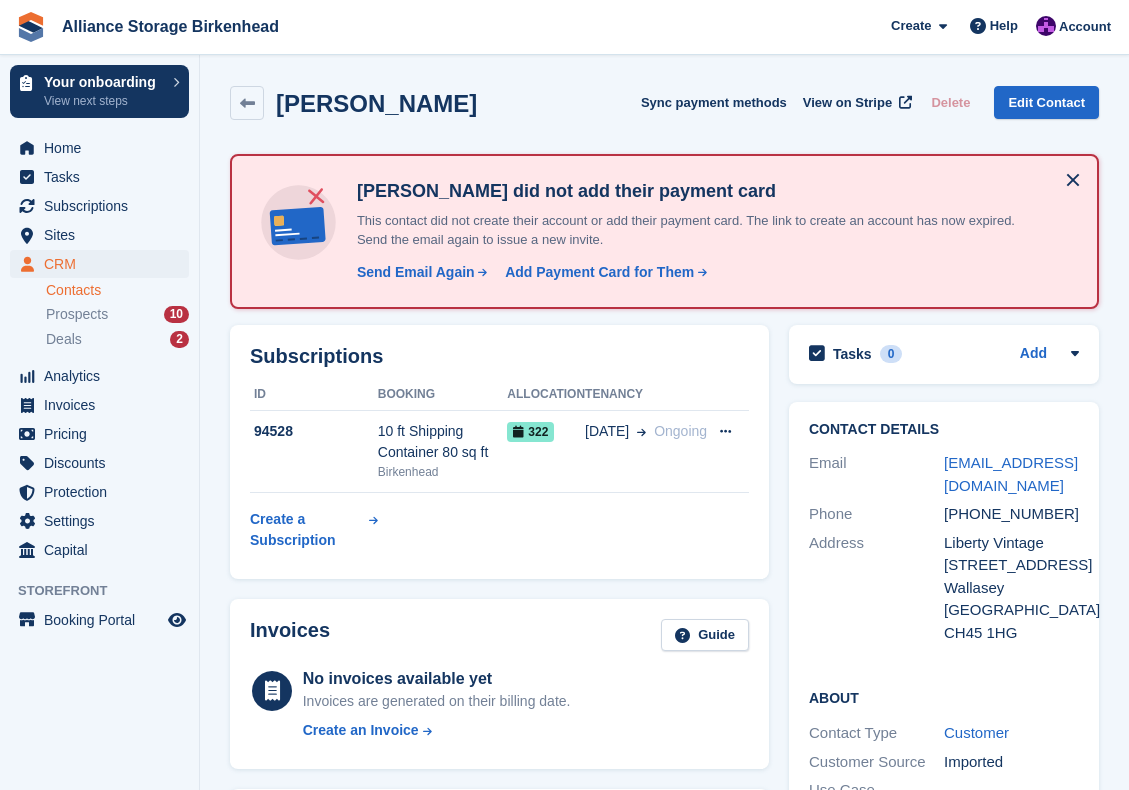 scroll, scrollTop: 0, scrollLeft: 0, axis: both 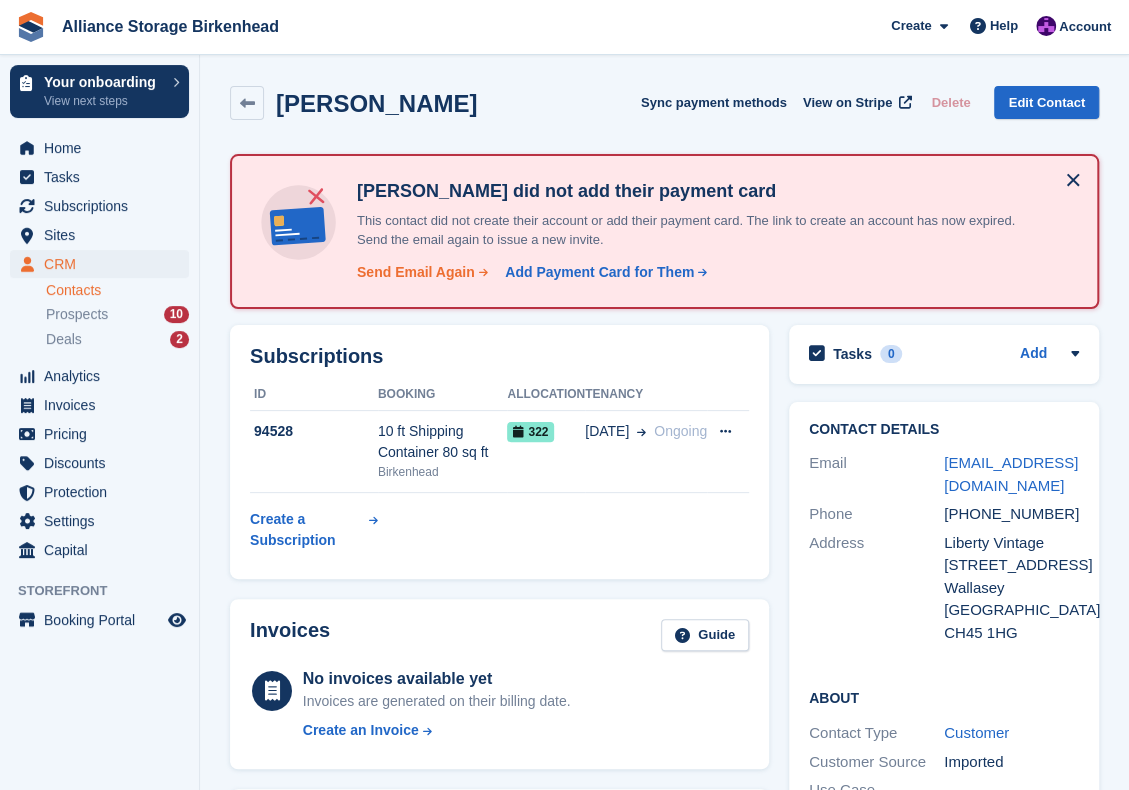click on "Send Email Again" at bounding box center [416, 272] 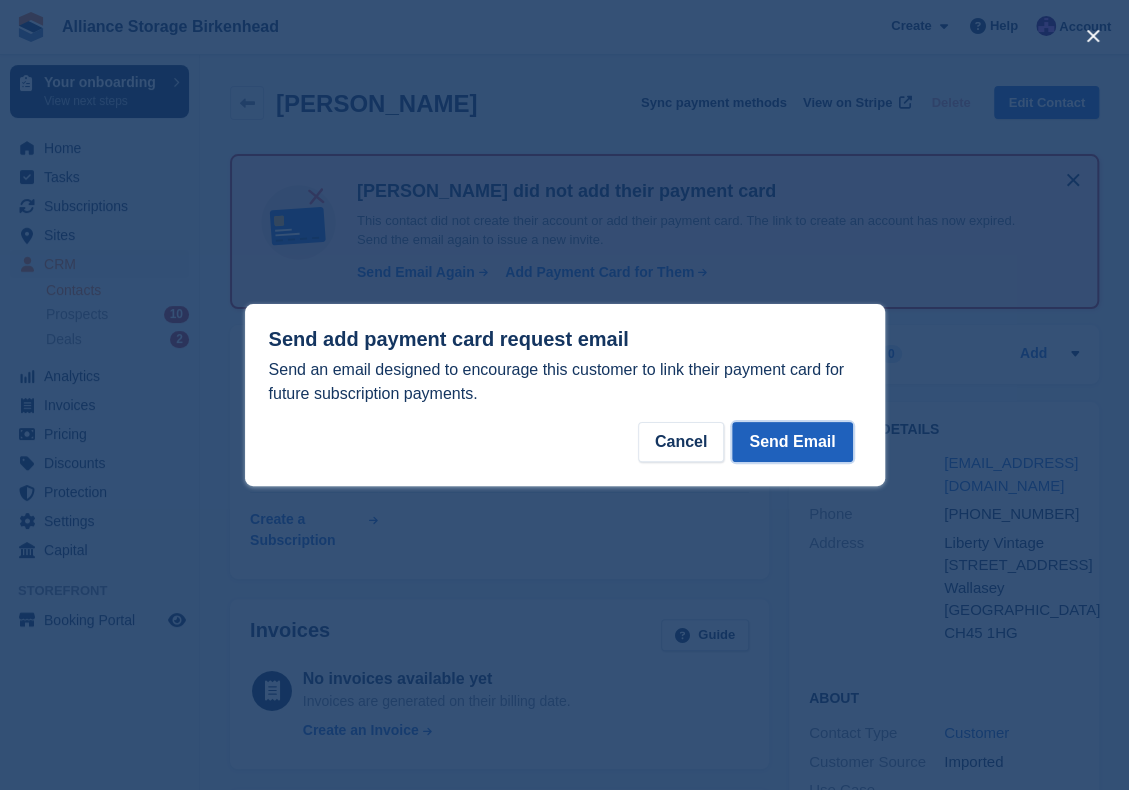click on "Send Email" at bounding box center [792, 442] 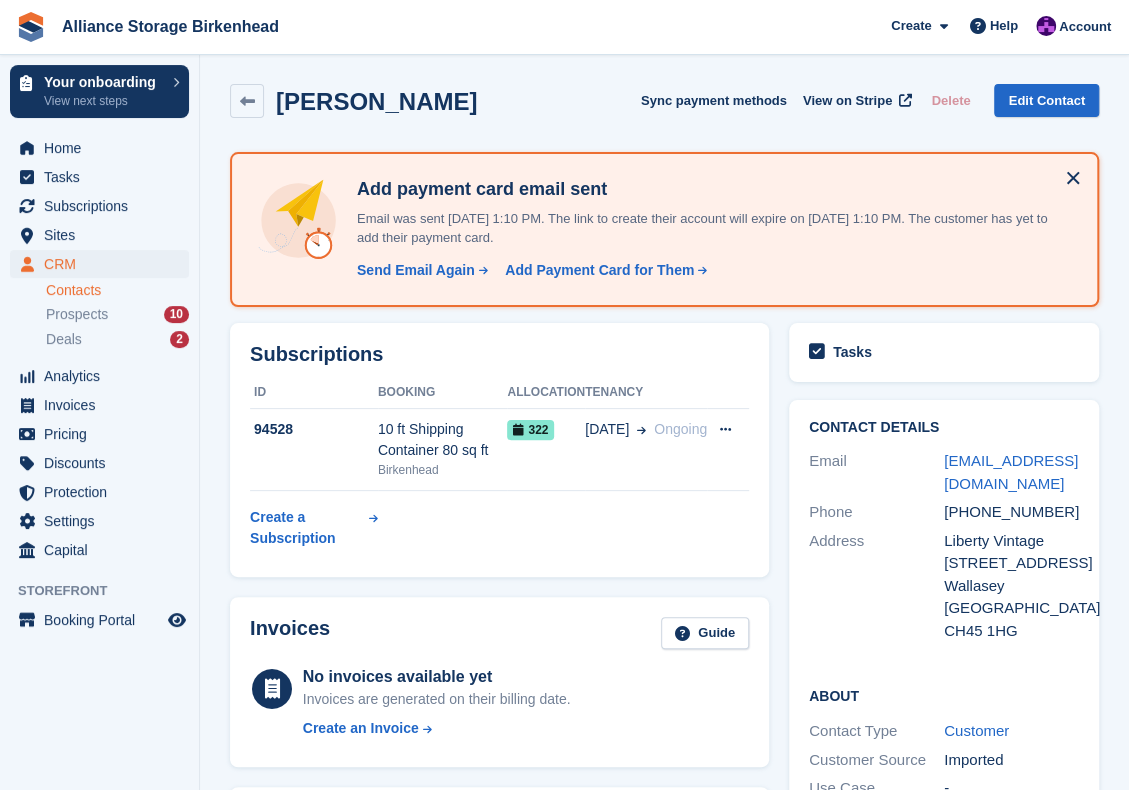 scroll, scrollTop: 0, scrollLeft: 0, axis: both 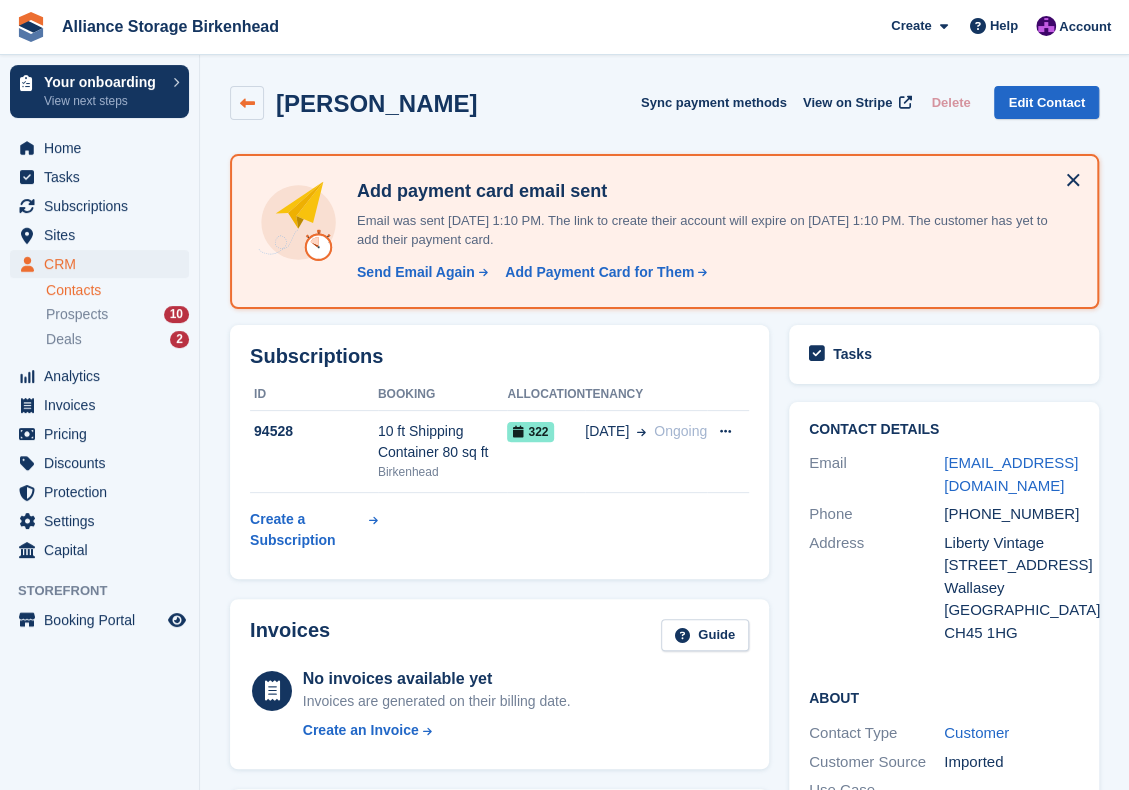 click at bounding box center [247, 103] 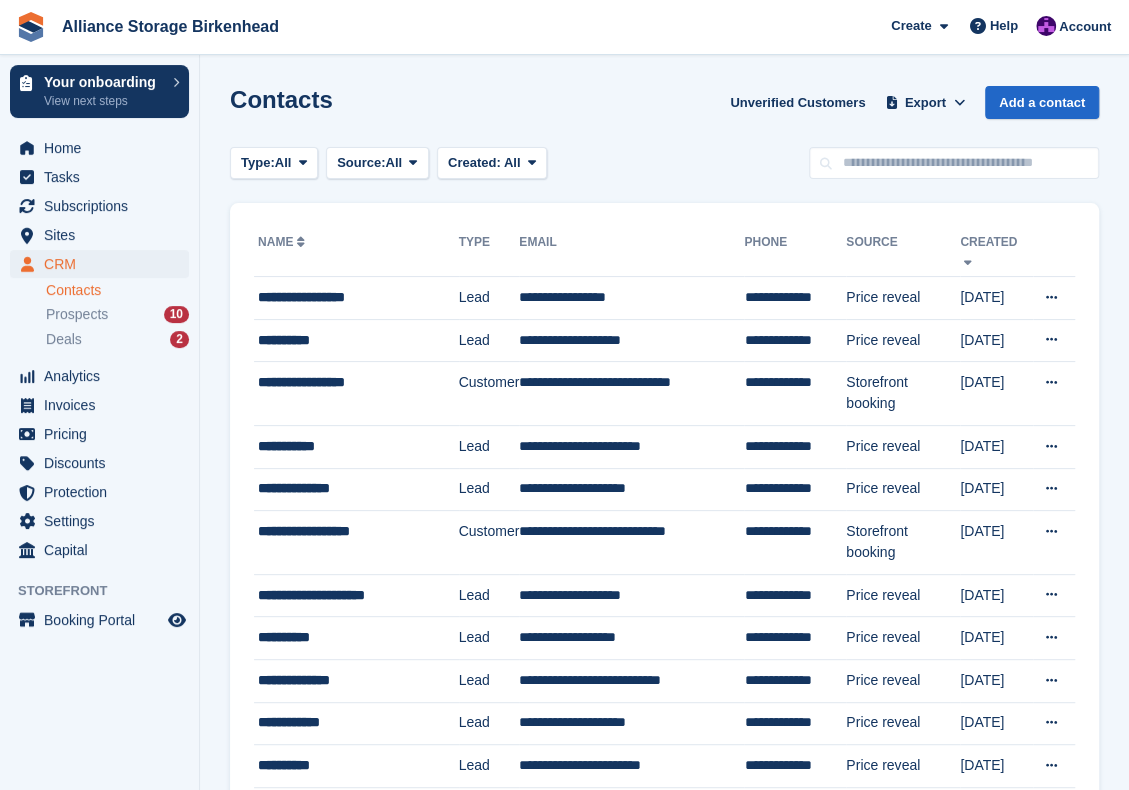 click on "**********" at bounding box center (664, 1333) 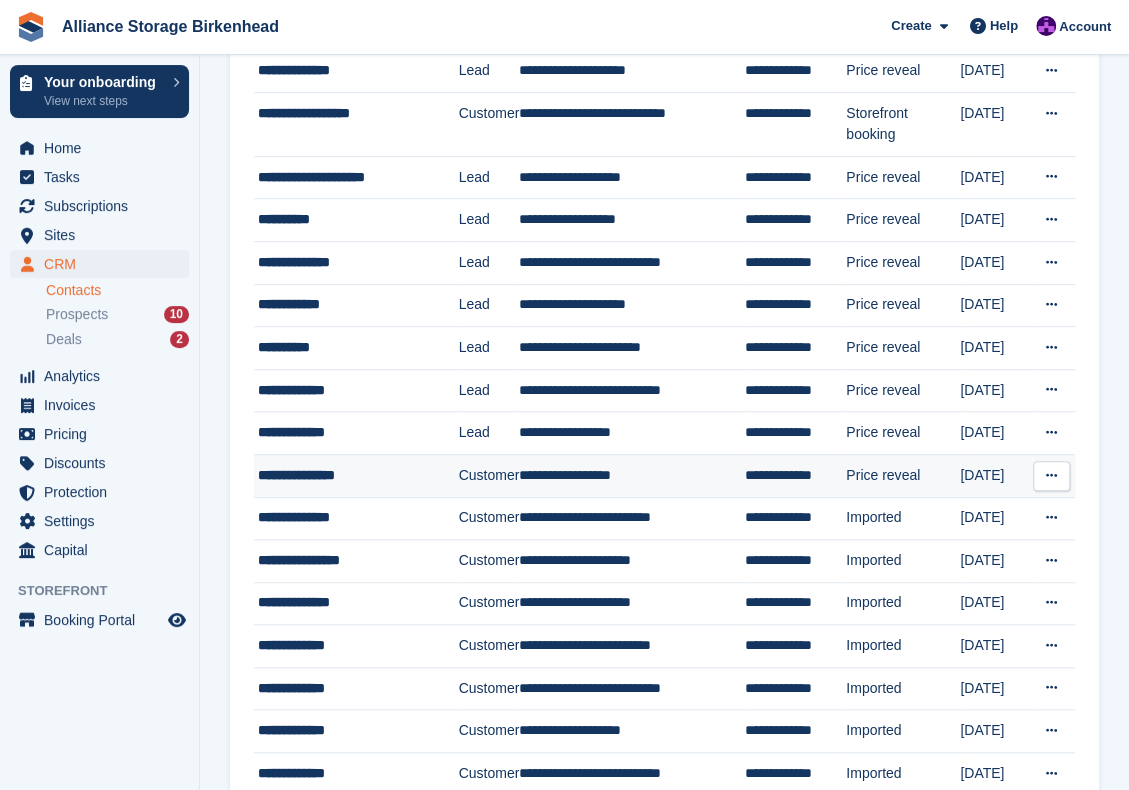 scroll, scrollTop: 500, scrollLeft: 0, axis: vertical 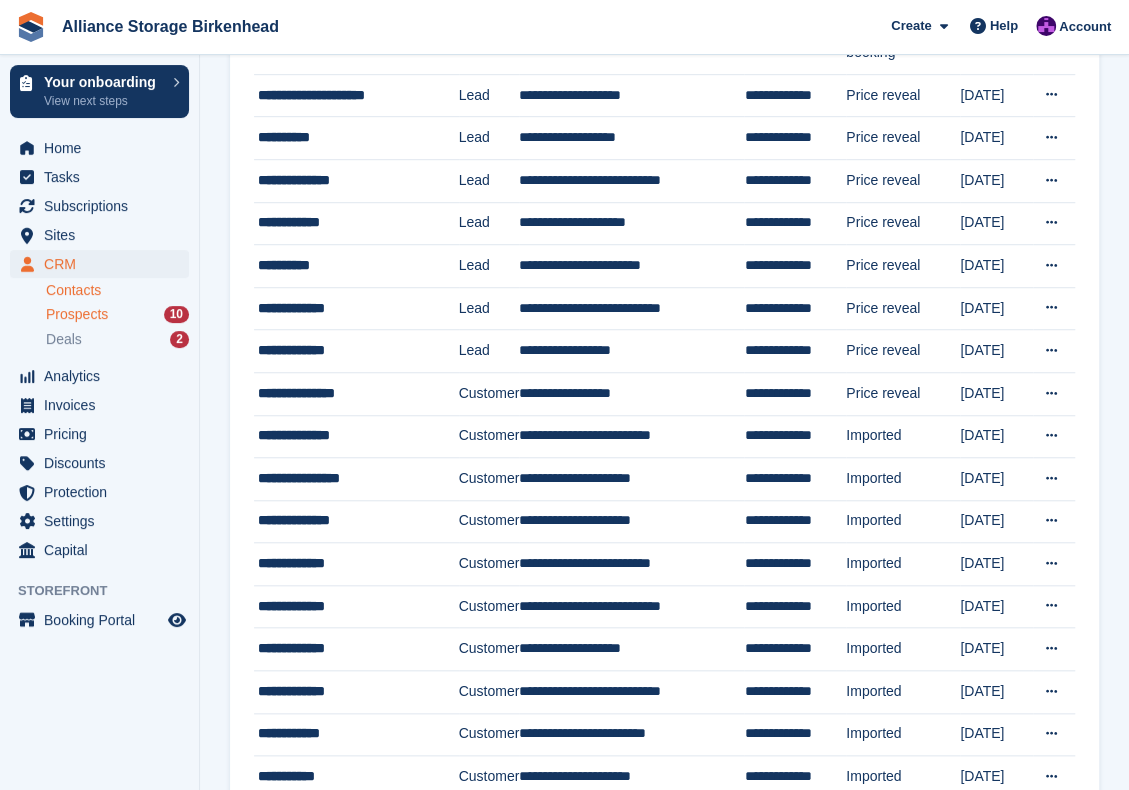 click on "Prospects" at bounding box center (77, 314) 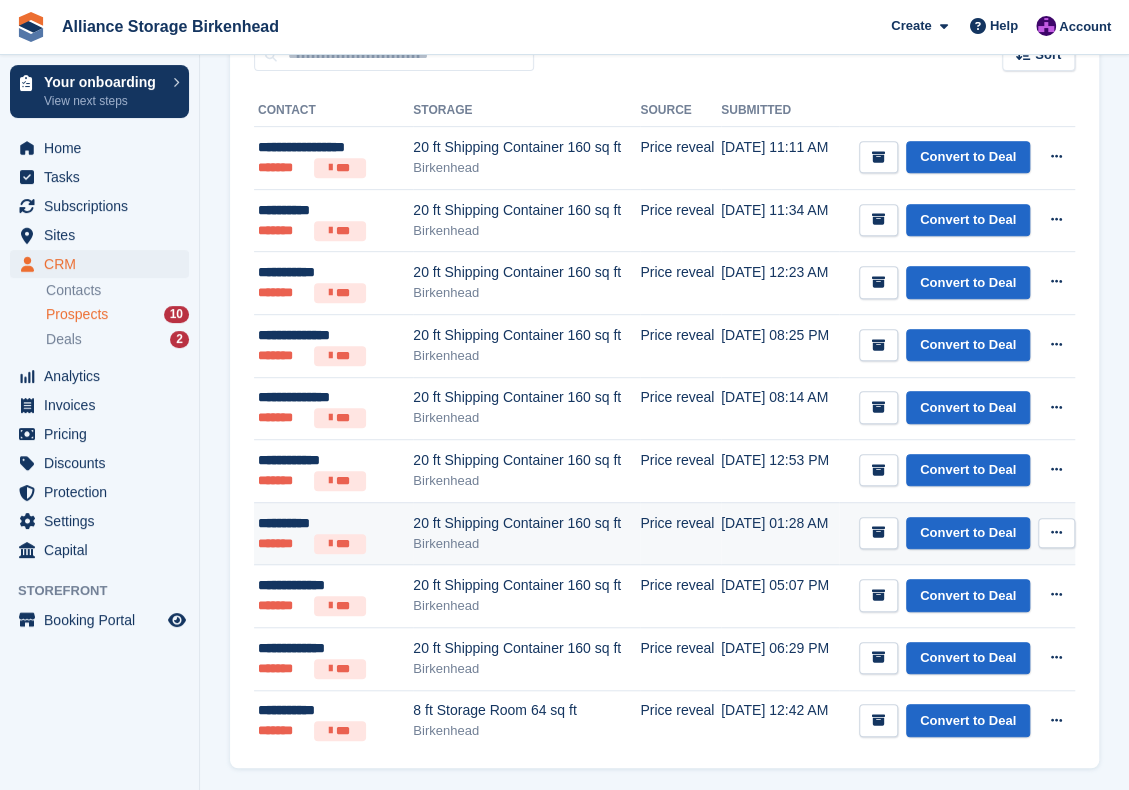 scroll, scrollTop: 380, scrollLeft: 0, axis: vertical 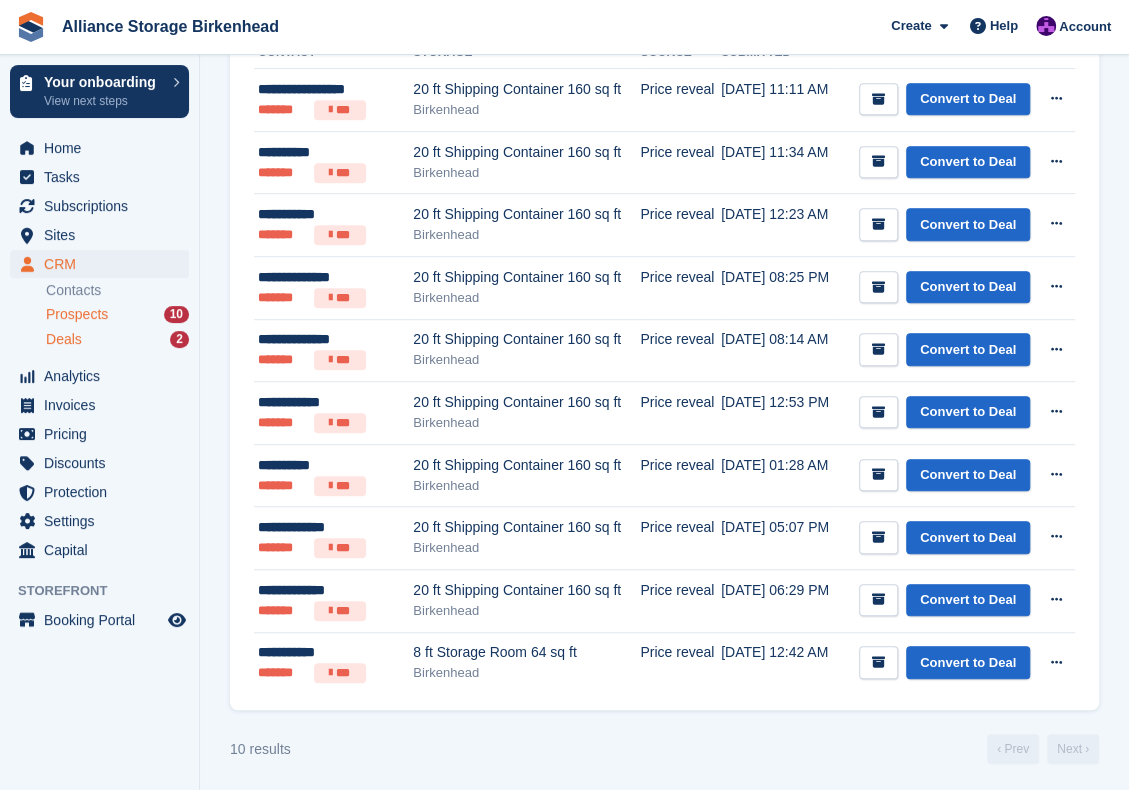 click on "Deals" at bounding box center (64, 339) 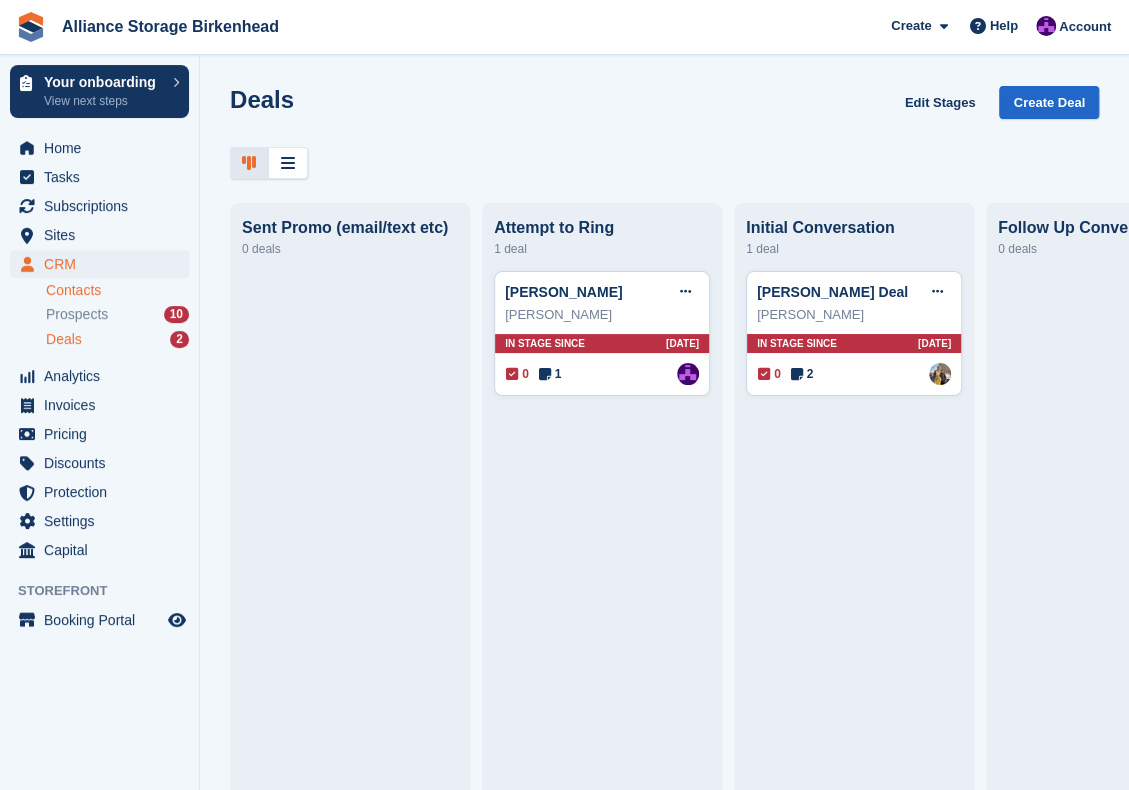 scroll, scrollTop: 0, scrollLeft: 0, axis: both 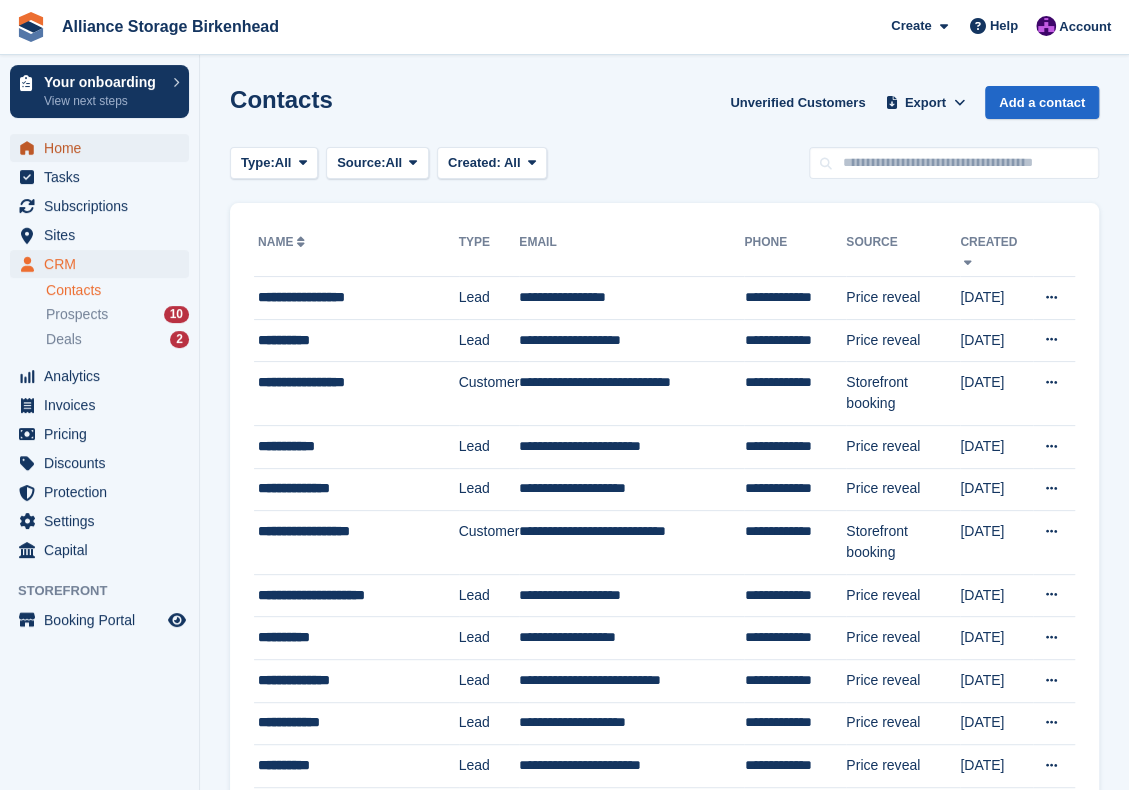 click on "Home" at bounding box center (104, 148) 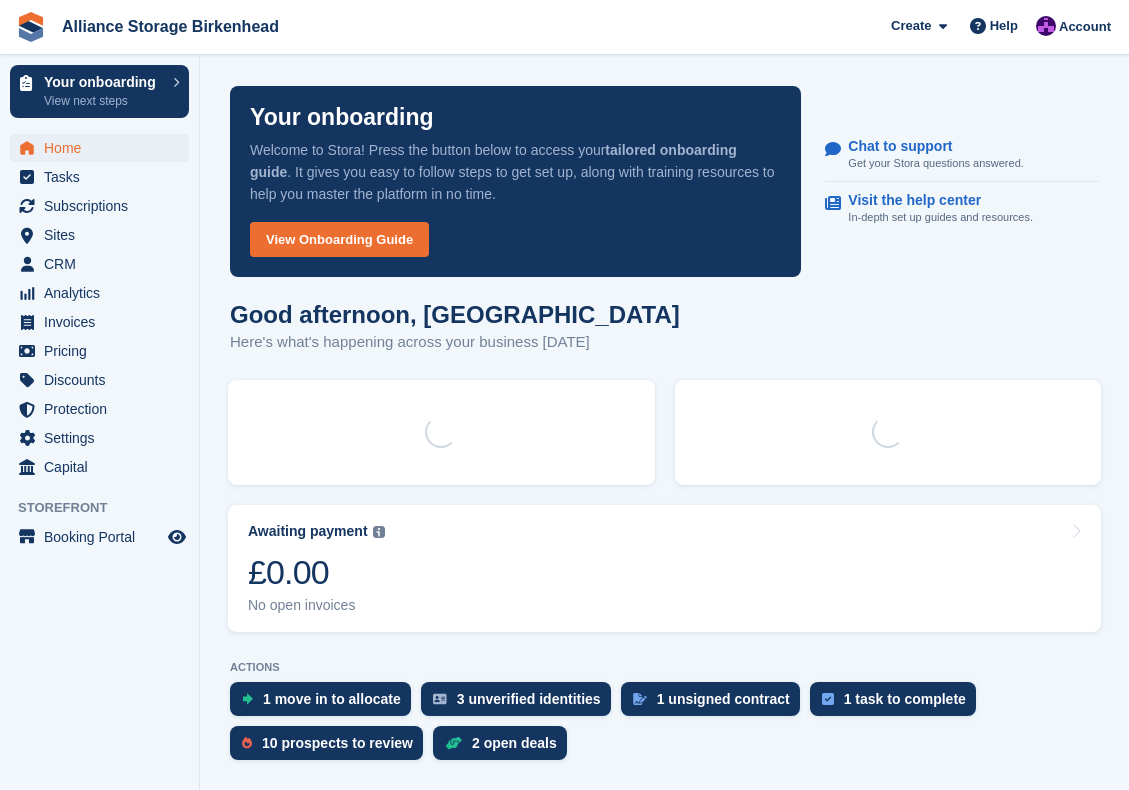 scroll, scrollTop: 0, scrollLeft: 0, axis: both 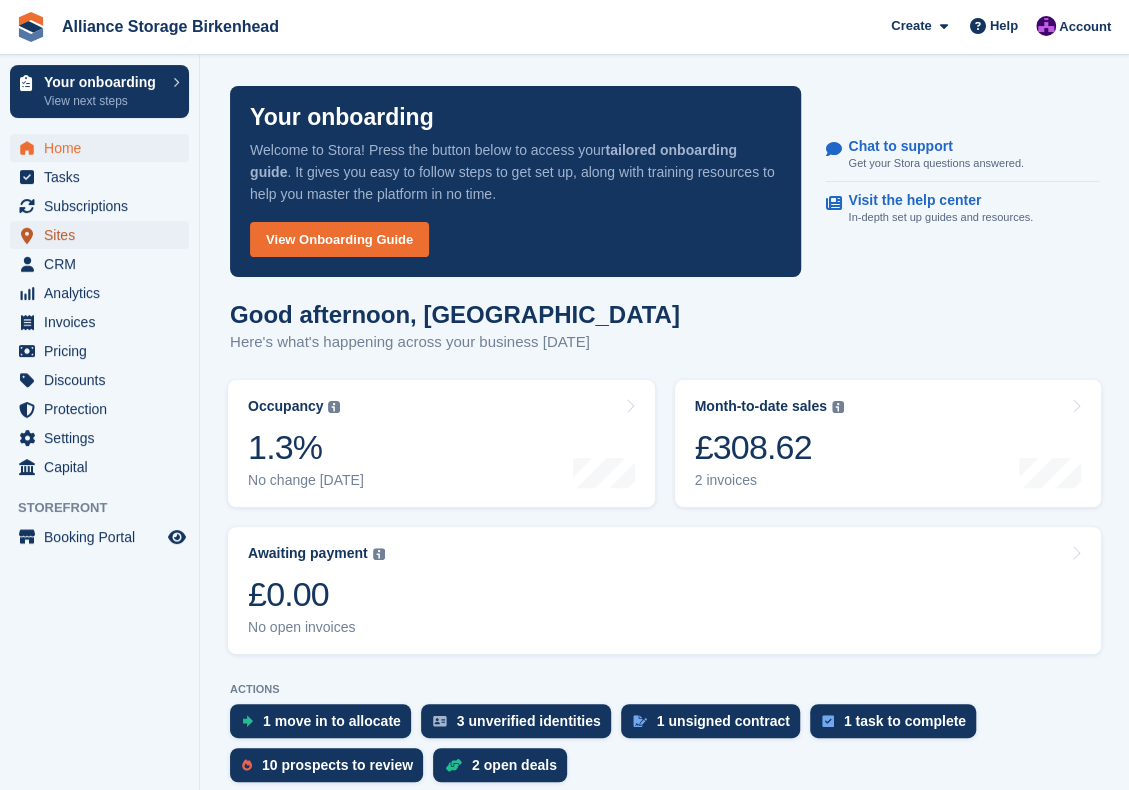 click on "Sites" at bounding box center [104, 235] 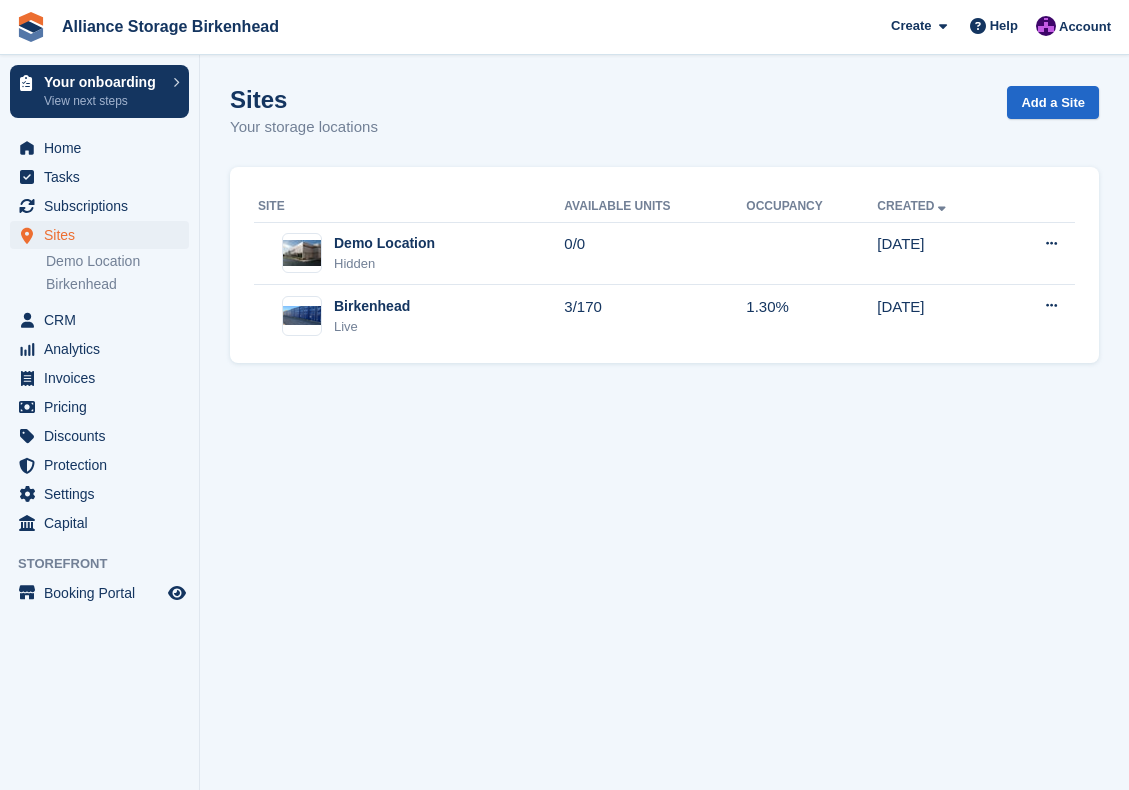 scroll, scrollTop: 0, scrollLeft: 0, axis: both 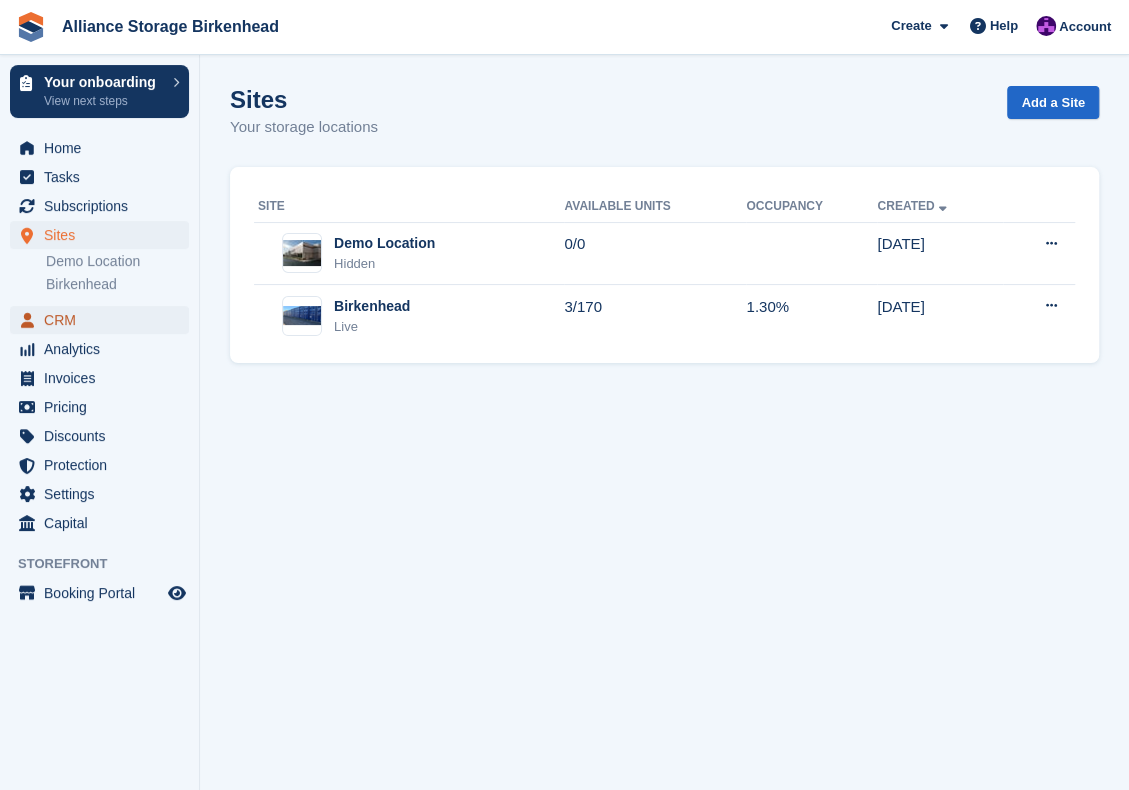 click on "CRM" at bounding box center [104, 320] 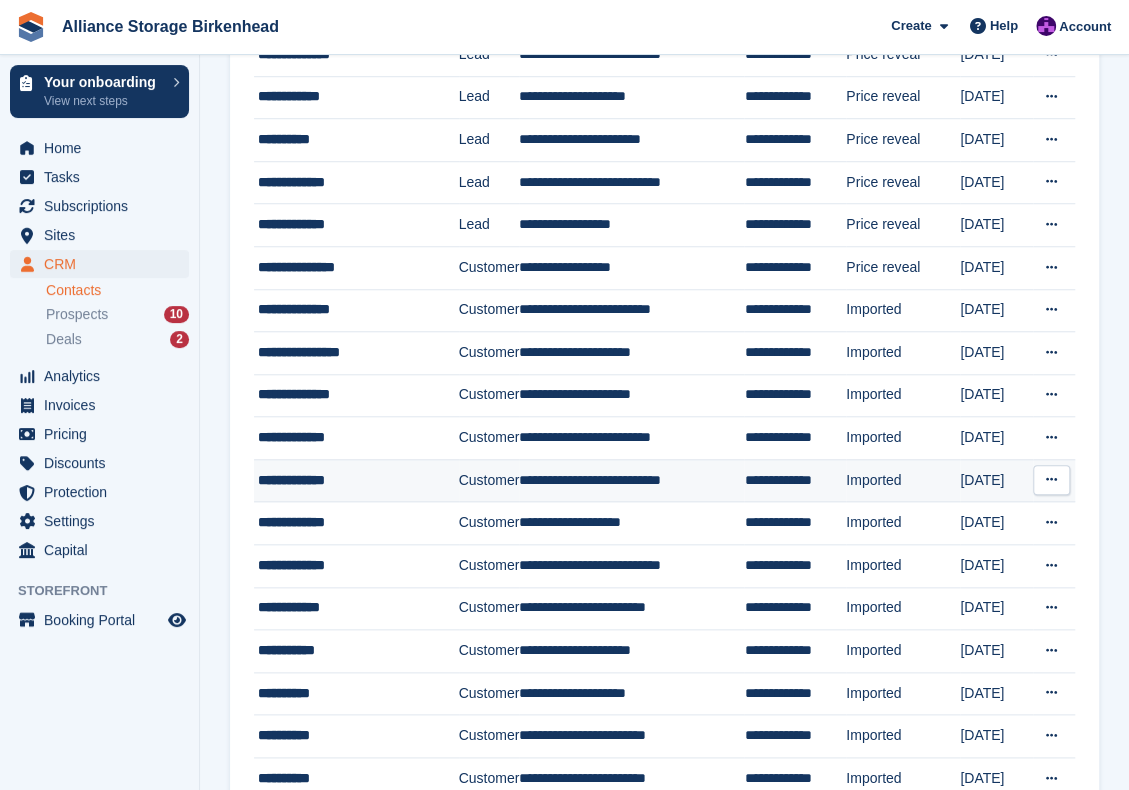 scroll, scrollTop: 700, scrollLeft: 0, axis: vertical 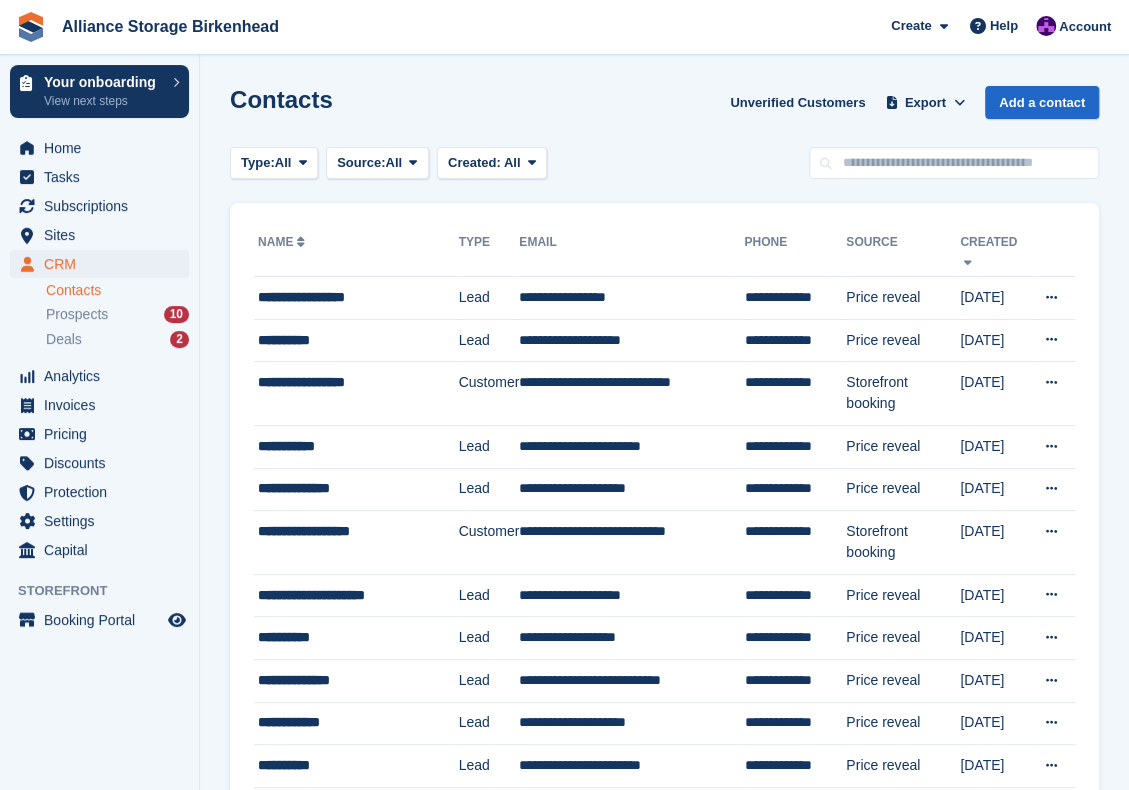 click on "Contacts
Unverified Customers
Export
Export Contacts
Export a CSV of all Contacts which match the current filters.
Please allow time for large exports.
Start Export
Add a contact" at bounding box center (664, 114) 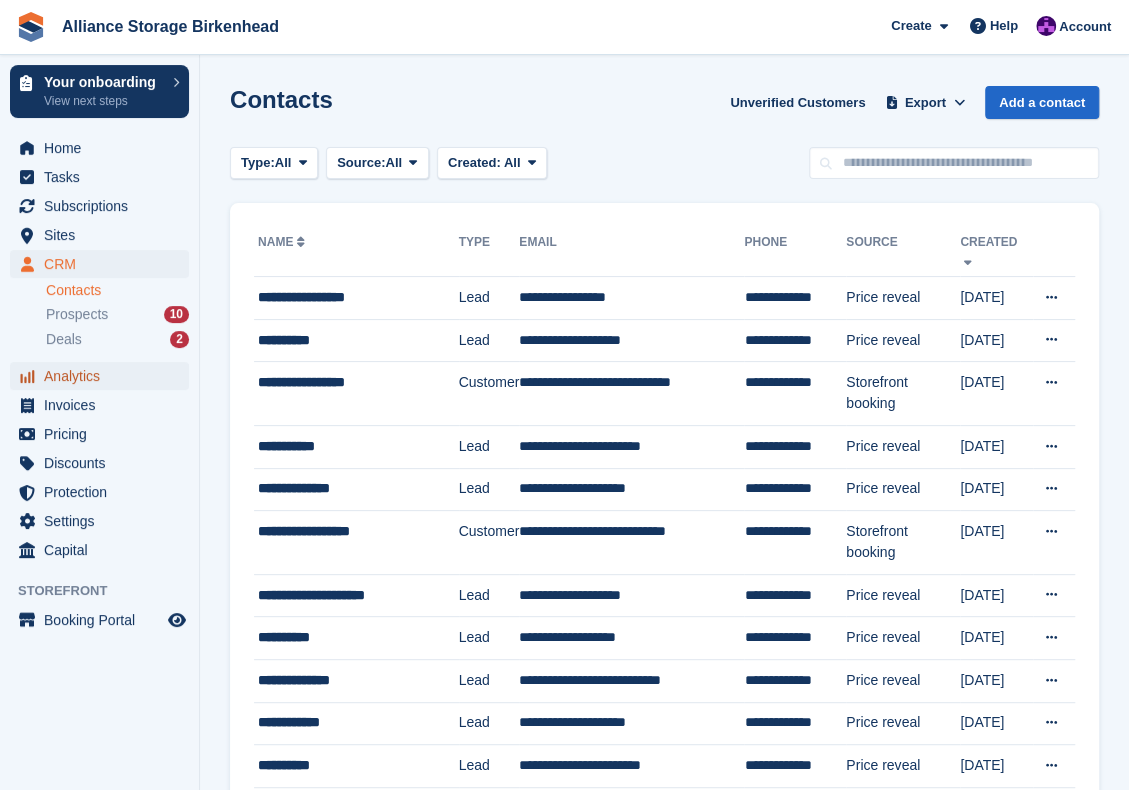click on "Analytics" at bounding box center [104, 376] 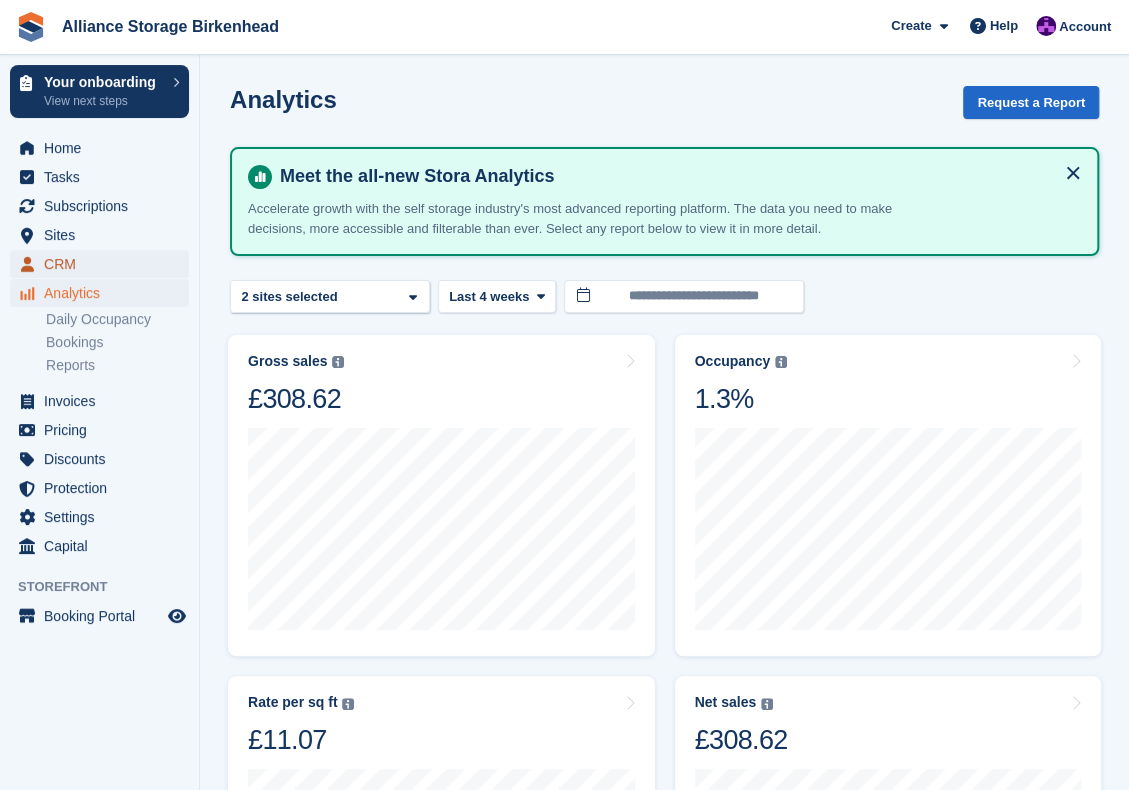 click on "CRM" at bounding box center [104, 264] 